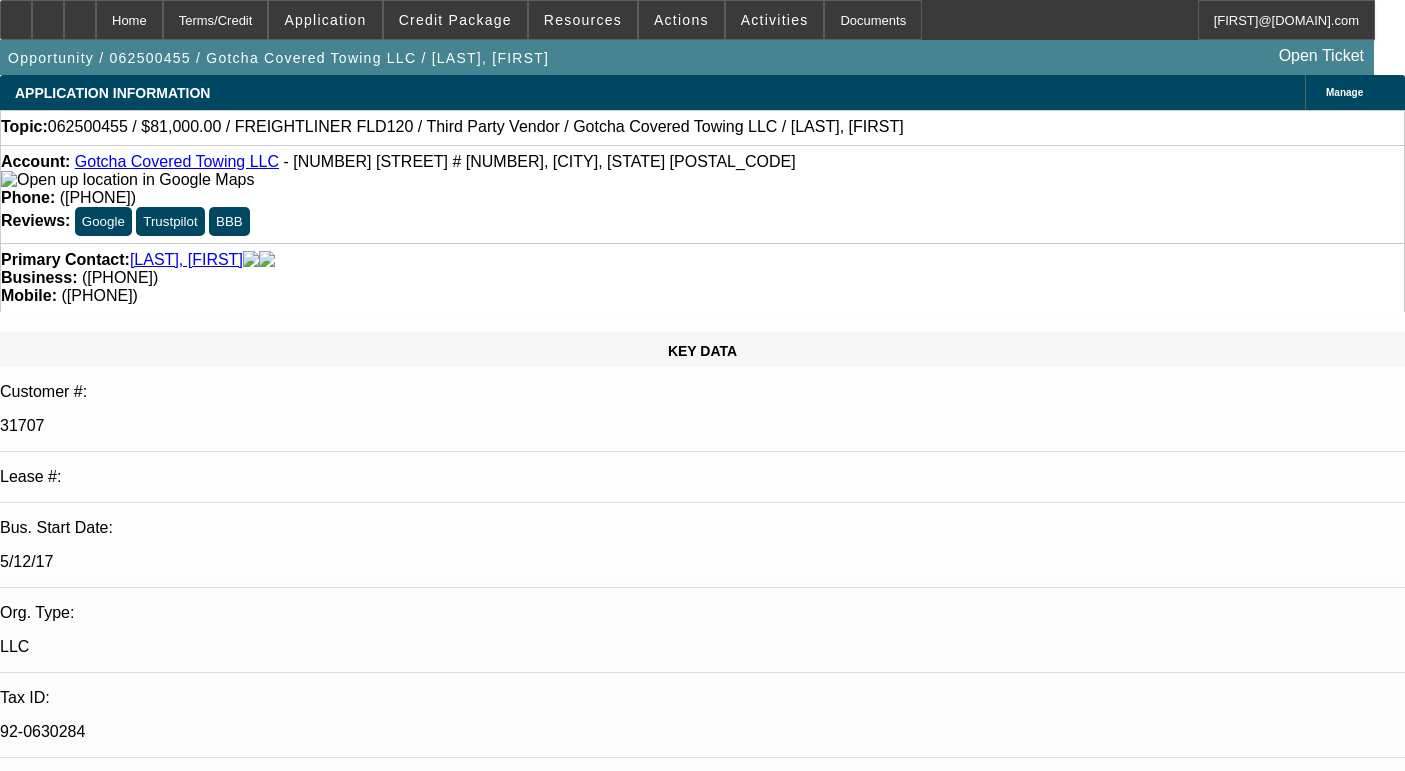 select on "0" 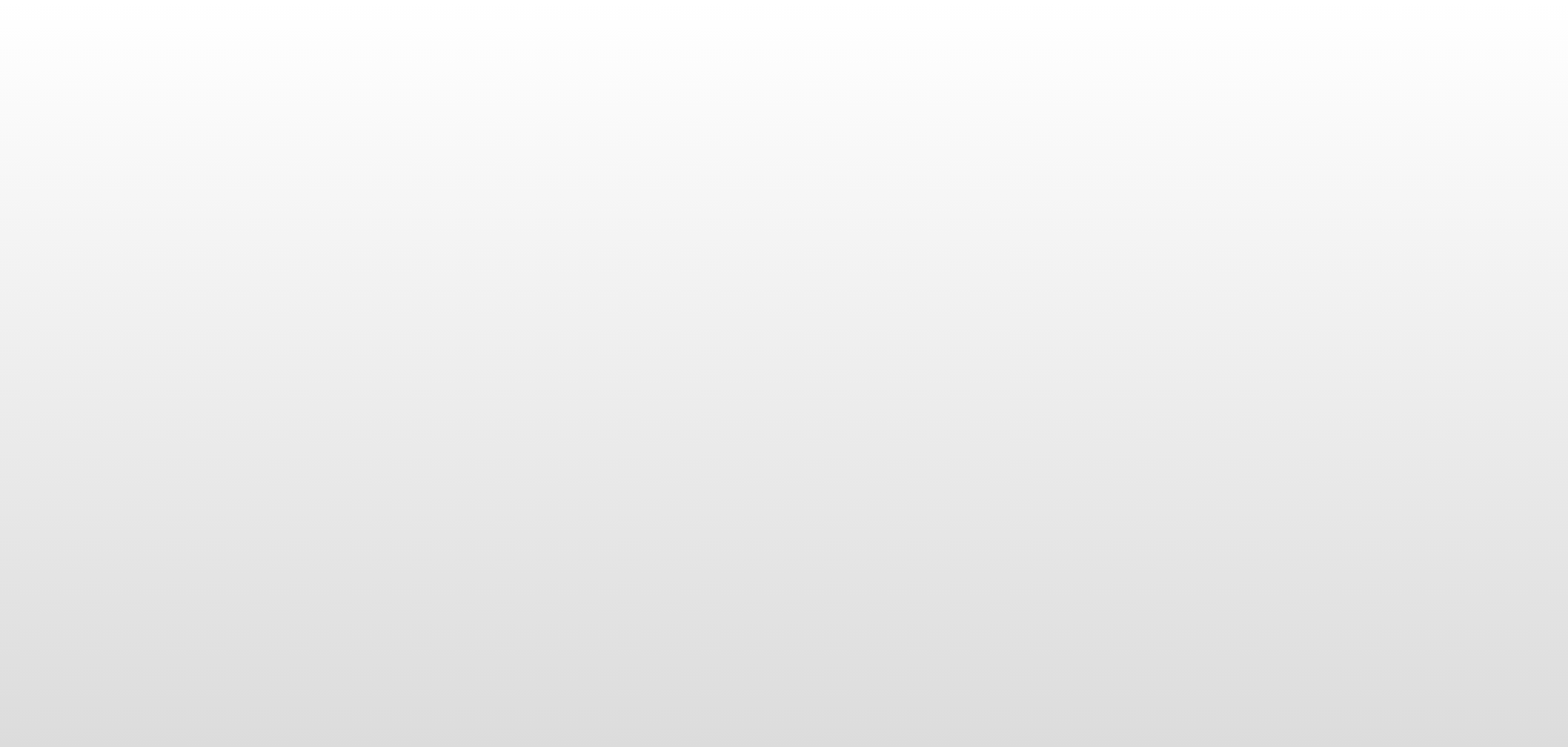 scroll, scrollTop: 0, scrollLeft: 0, axis: both 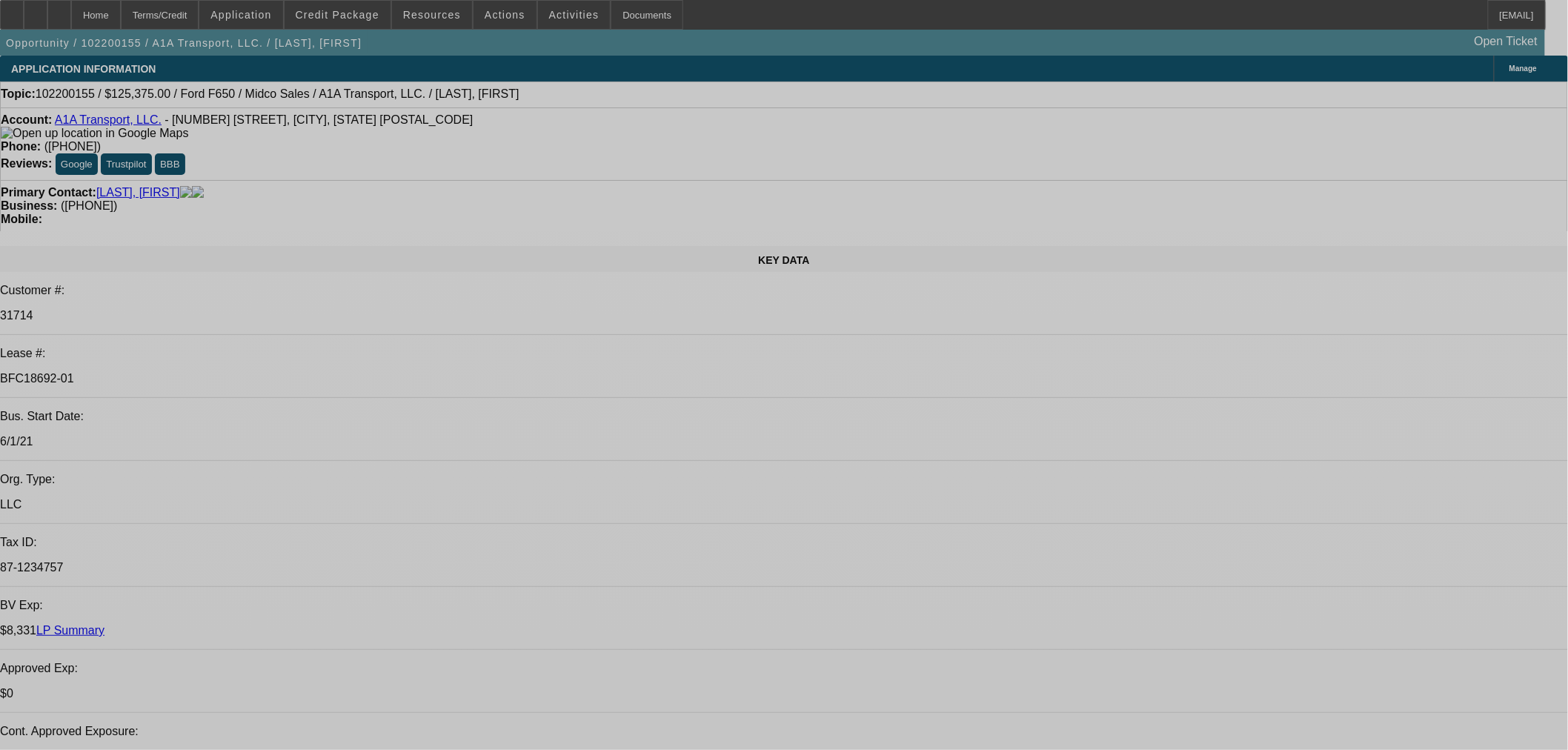 select on "0.15" 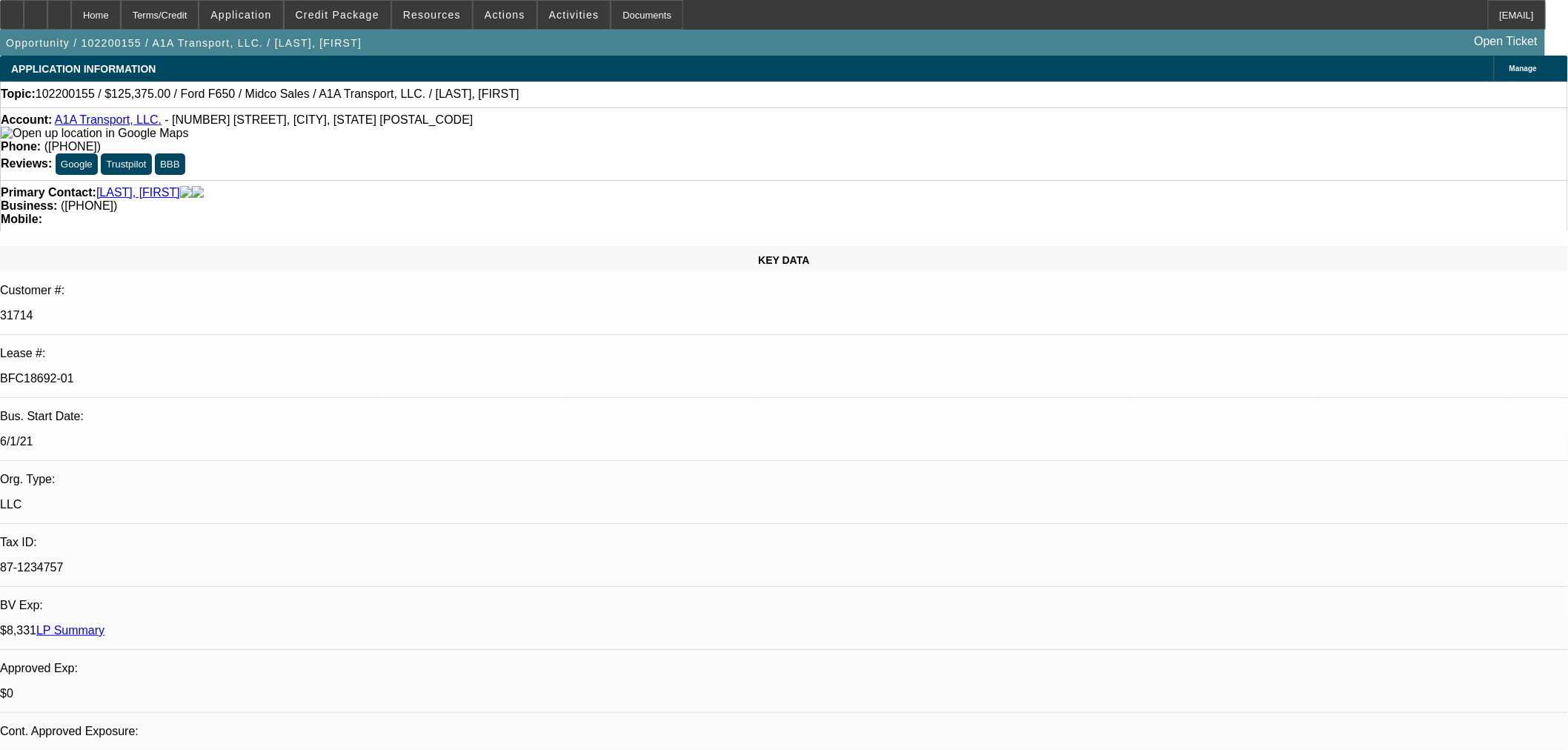 select on "2" 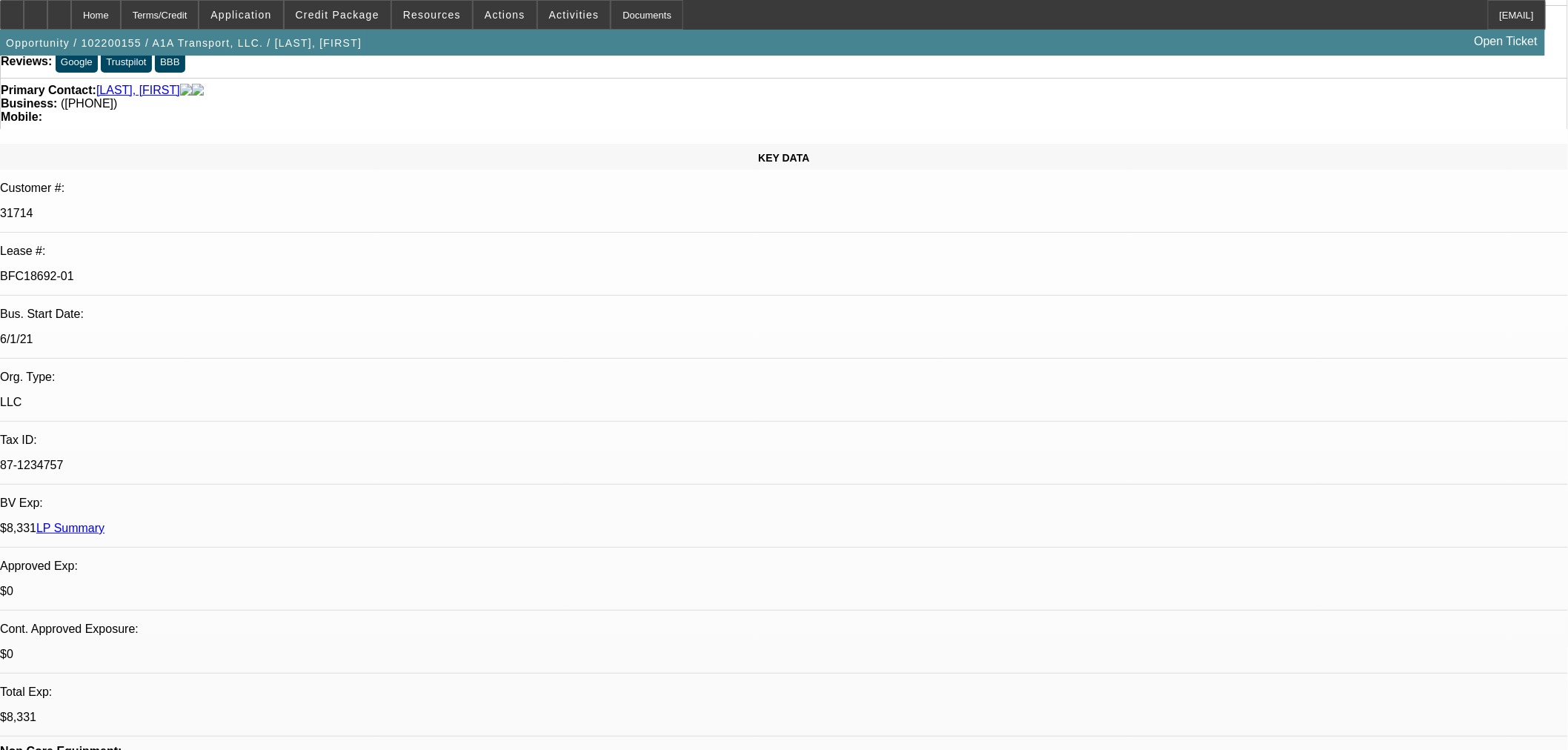 scroll, scrollTop: 0, scrollLeft: 0, axis: both 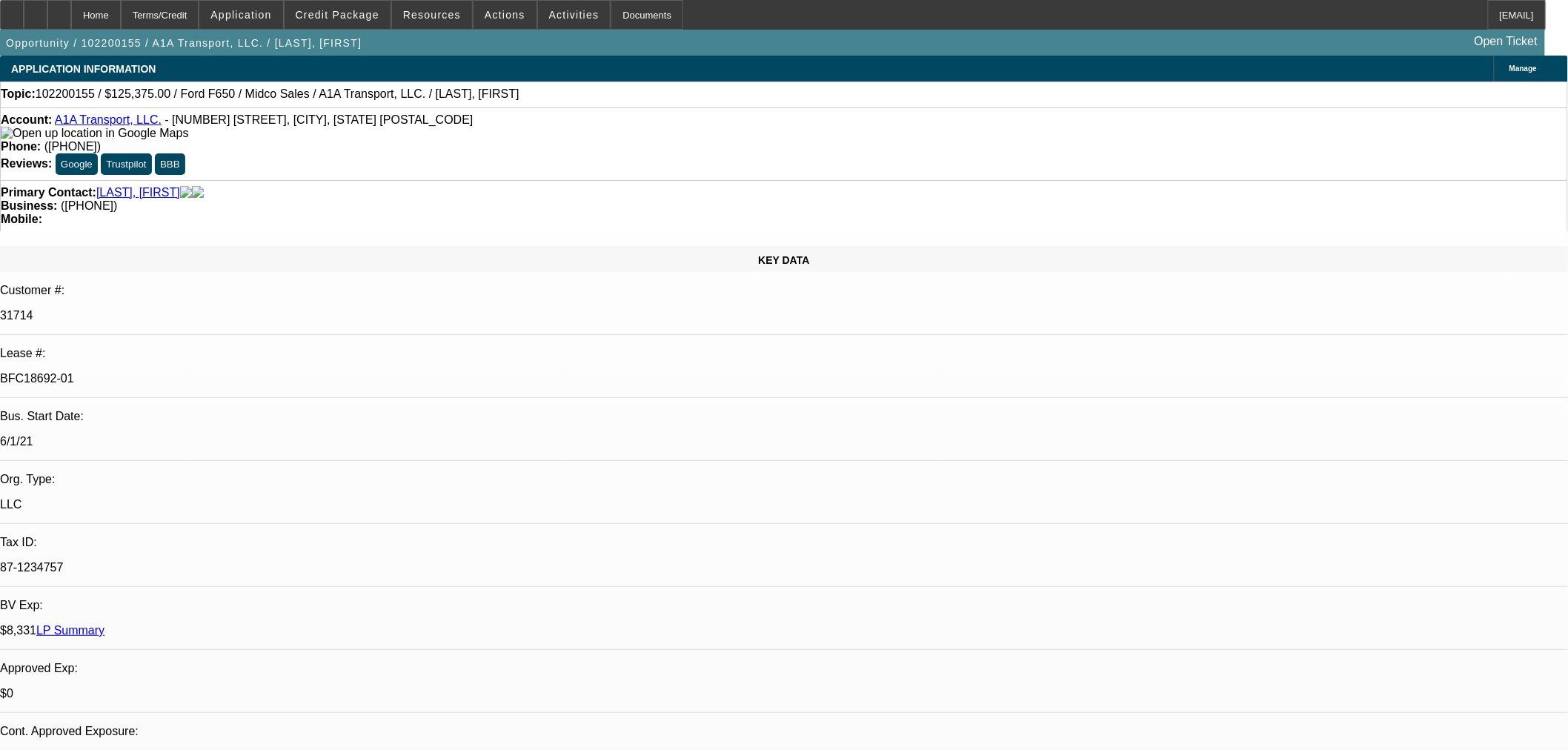 drag, startPoint x: 265, startPoint y: 249, endPoint x: 190, endPoint y: 248, distance: 75.007 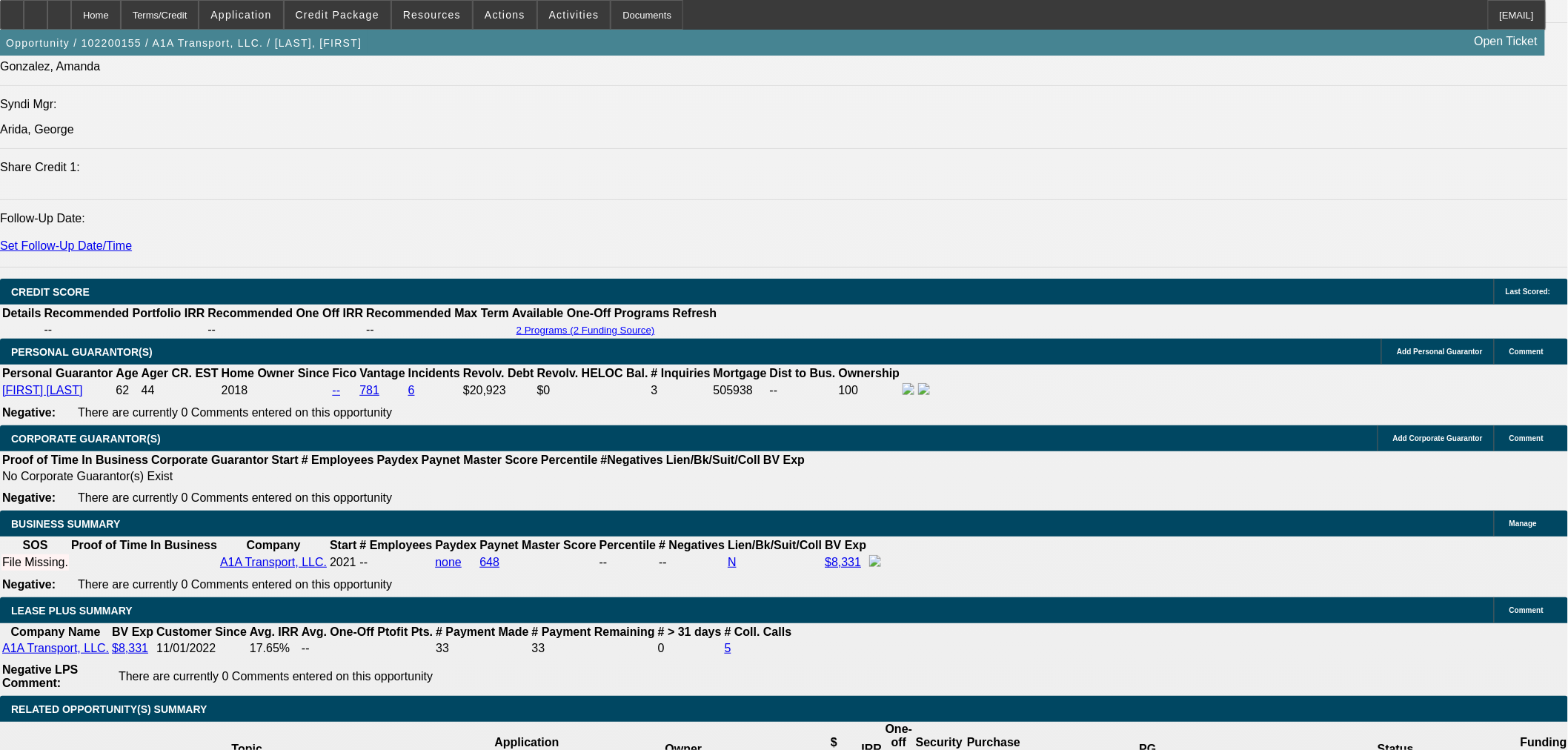 scroll, scrollTop: 1976, scrollLeft: 0, axis: vertical 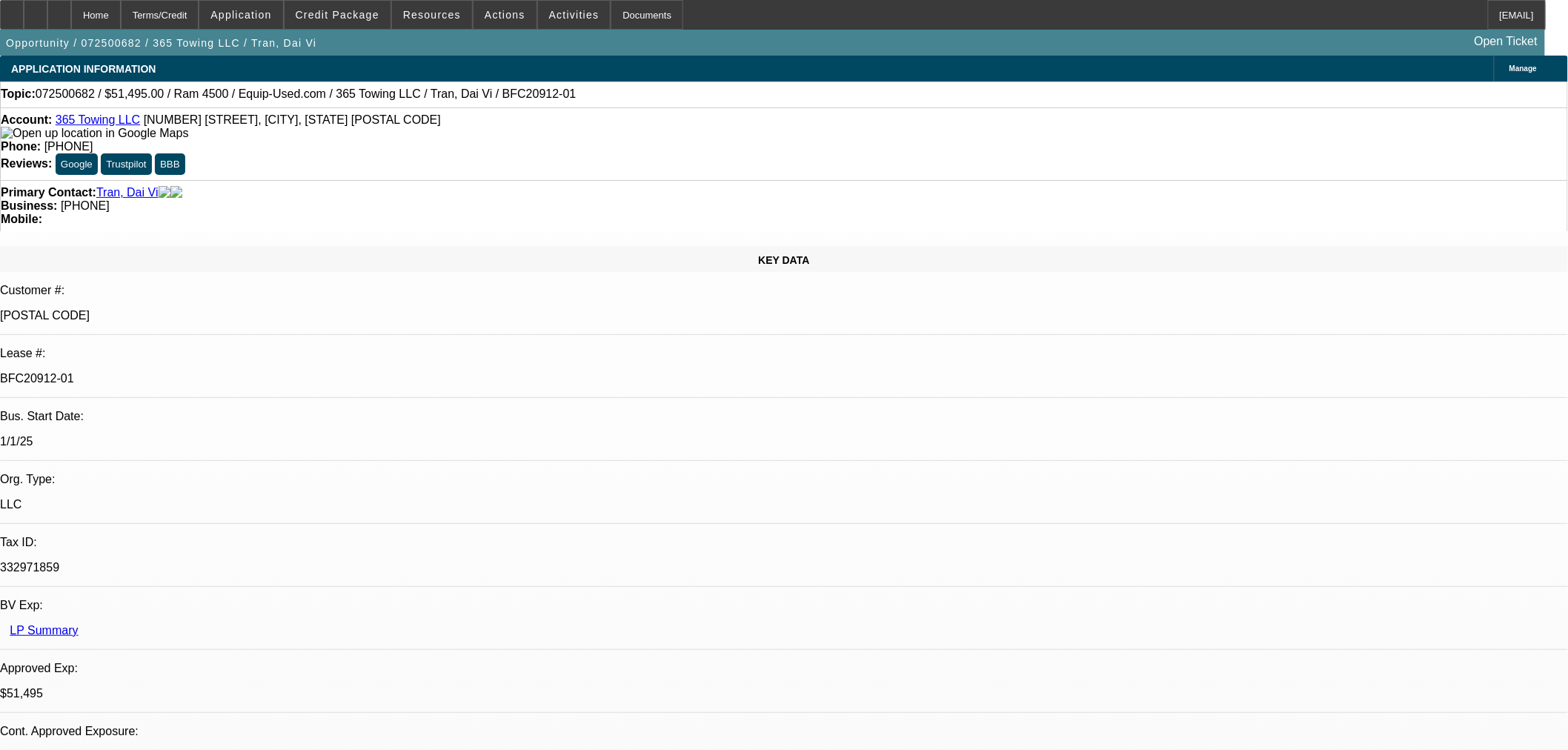 select on "0" 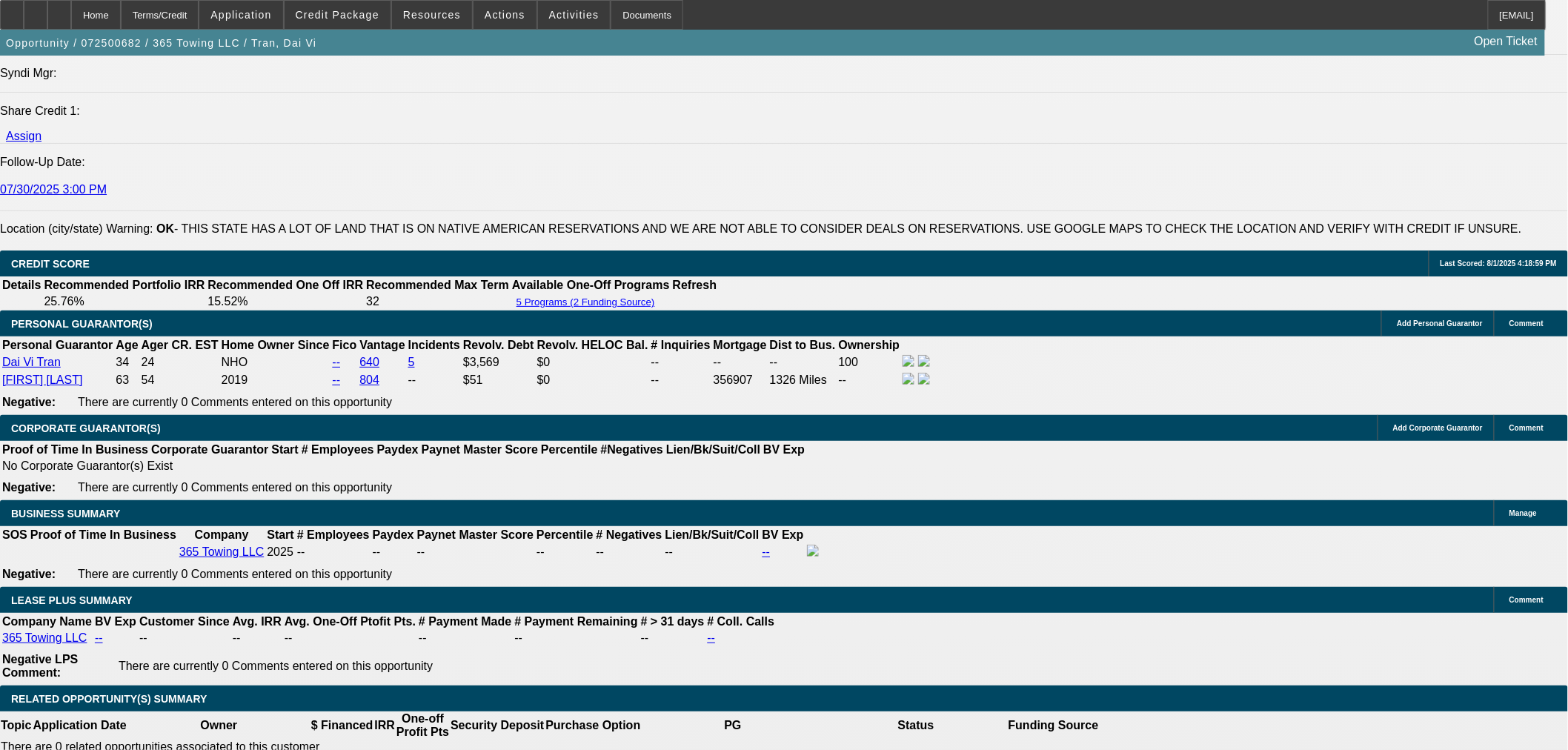 scroll, scrollTop: 2306, scrollLeft: 0, axis: vertical 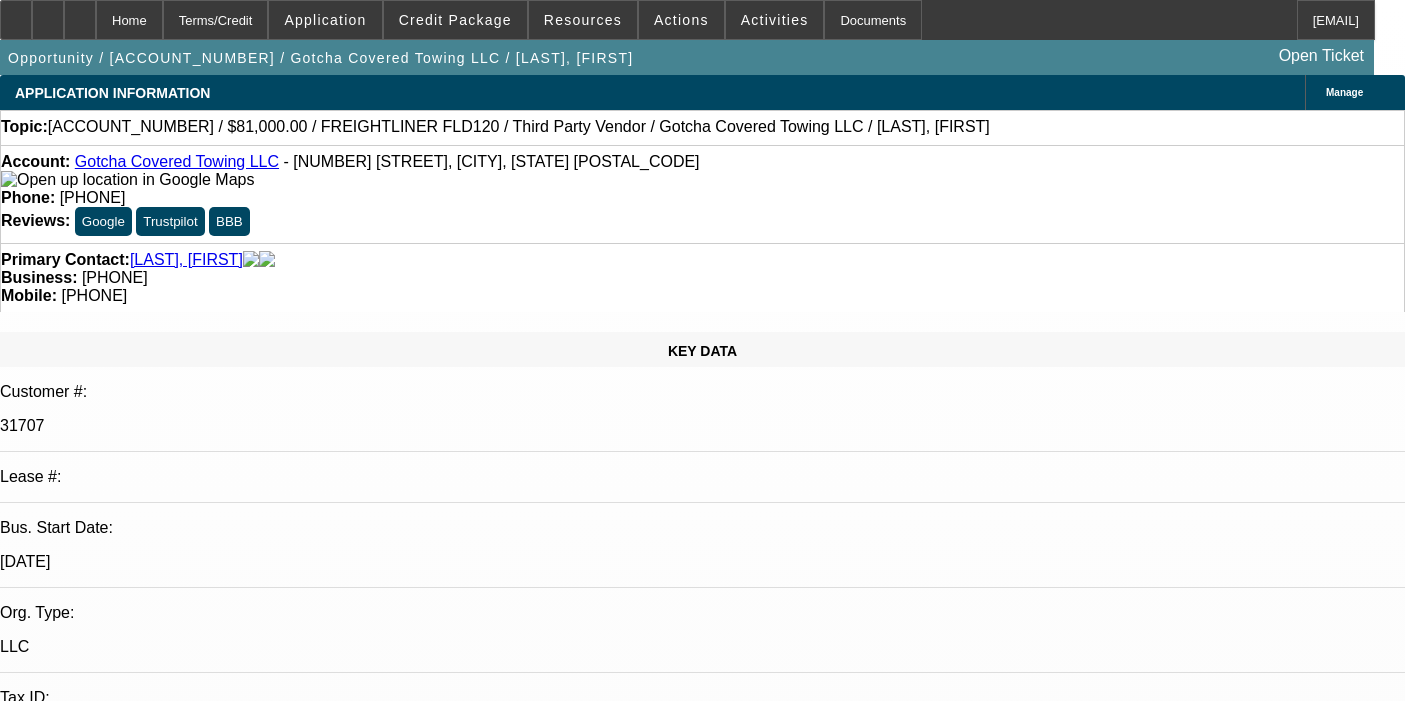 select on "0" 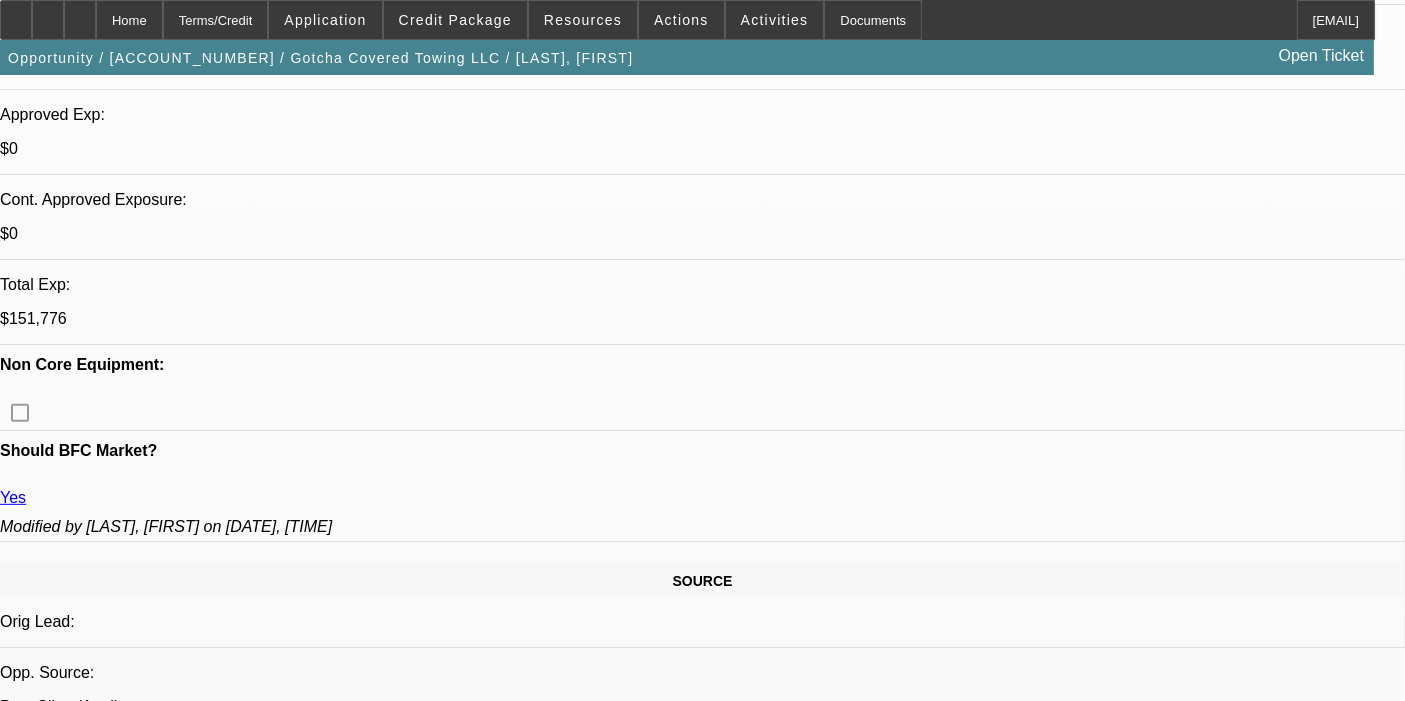 scroll, scrollTop: 666, scrollLeft: 0, axis: vertical 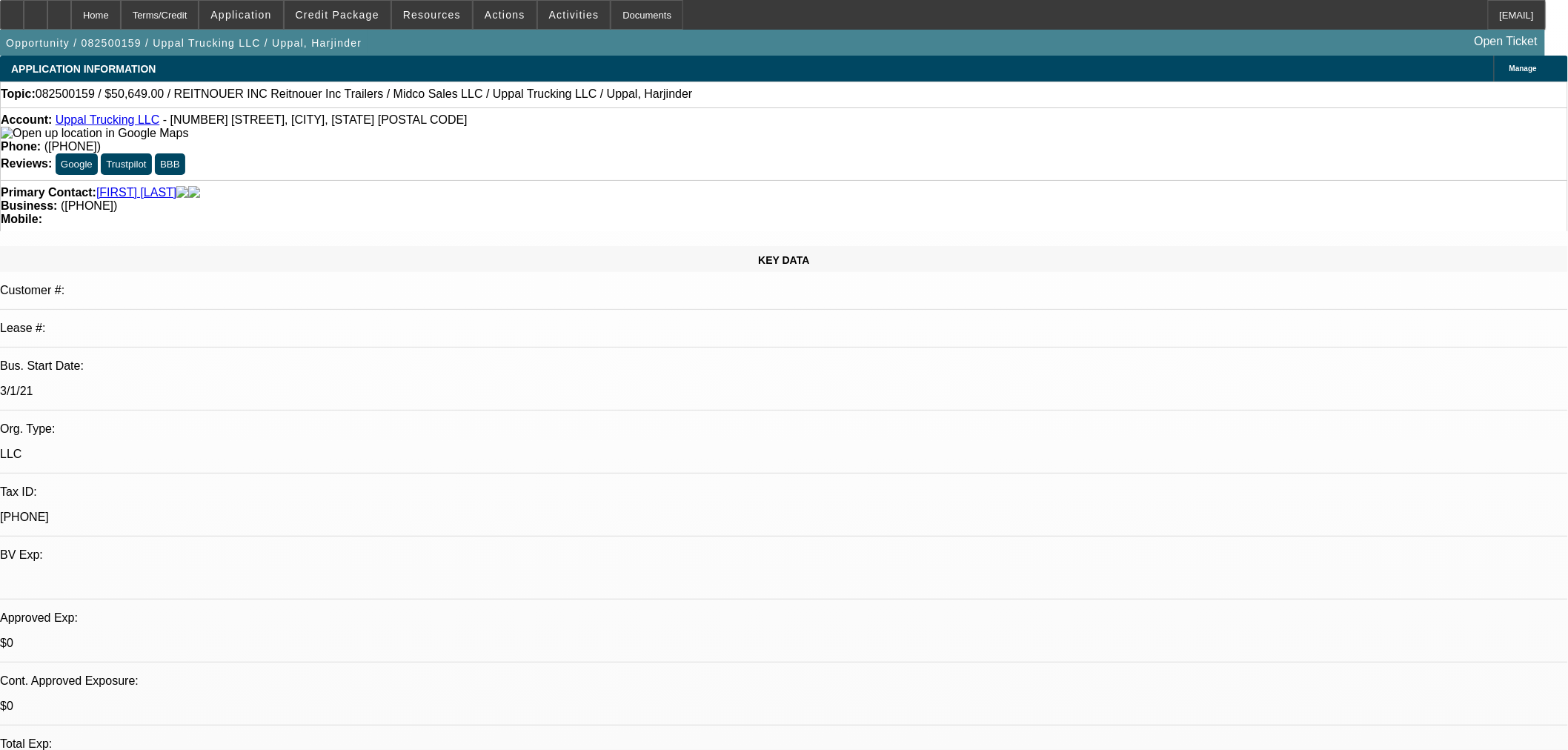 select on "0" 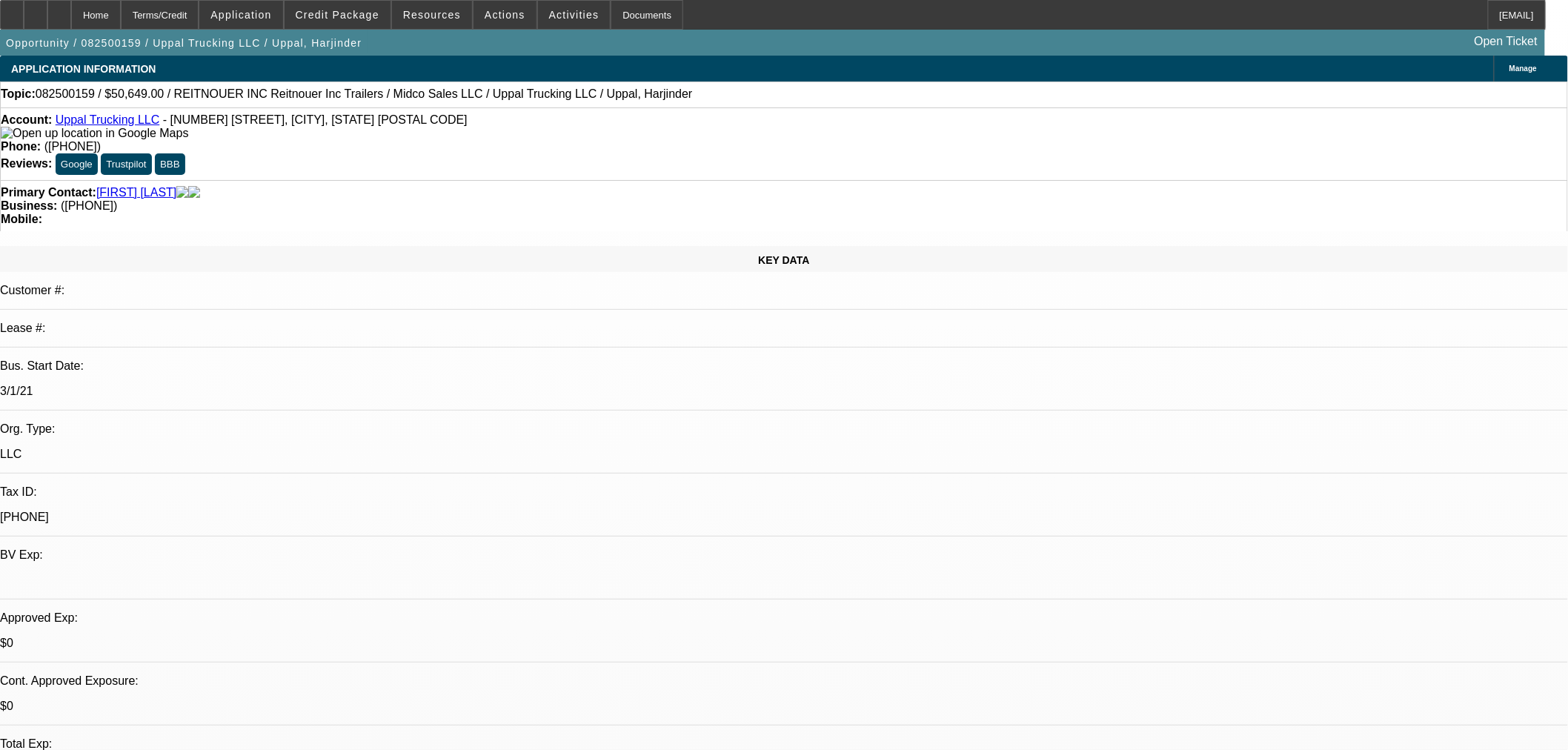 drag, startPoint x: 23, startPoint y: 13, endPoint x: 0, endPoint y: 114, distance: 103.58571 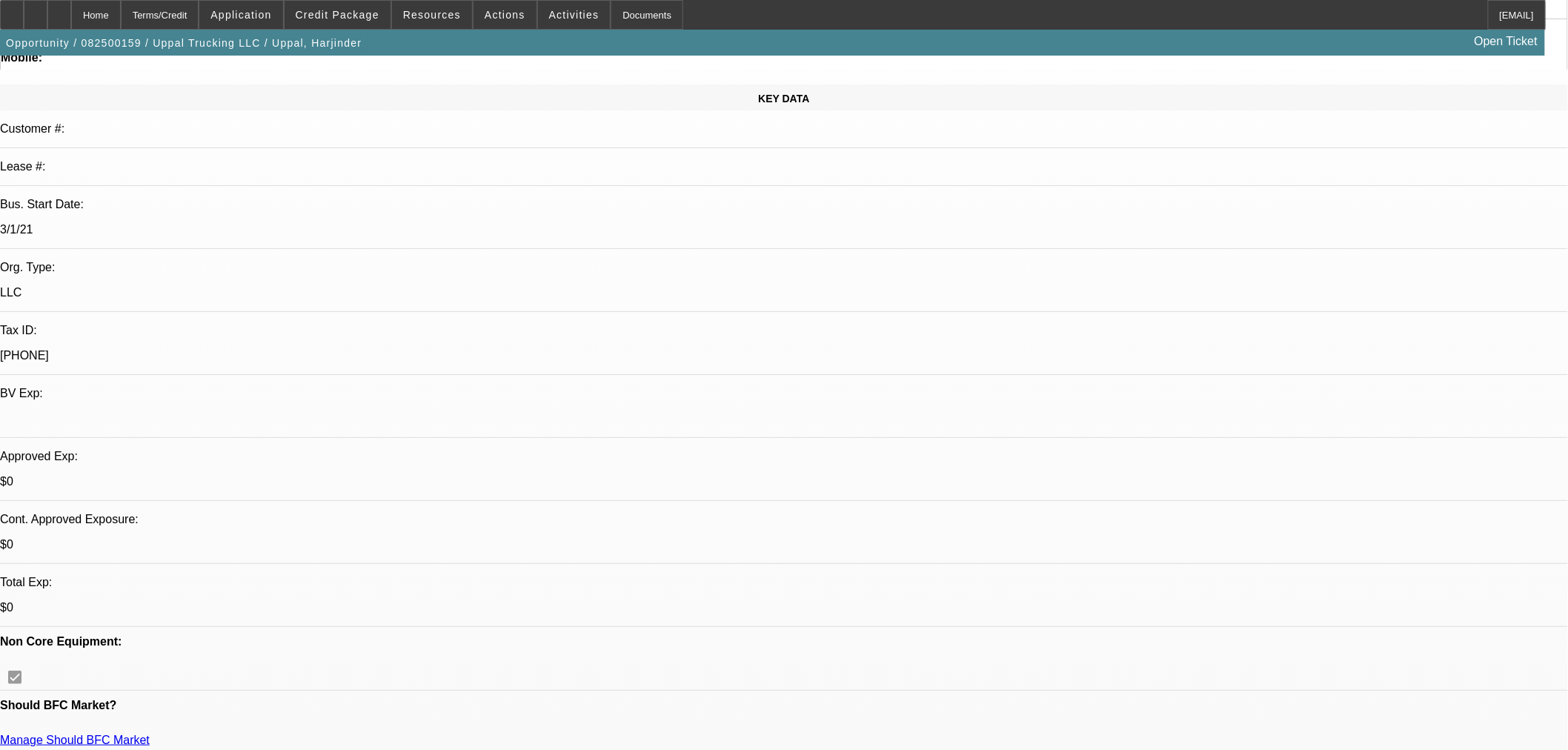 scroll, scrollTop: 0, scrollLeft: 0, axis: both 